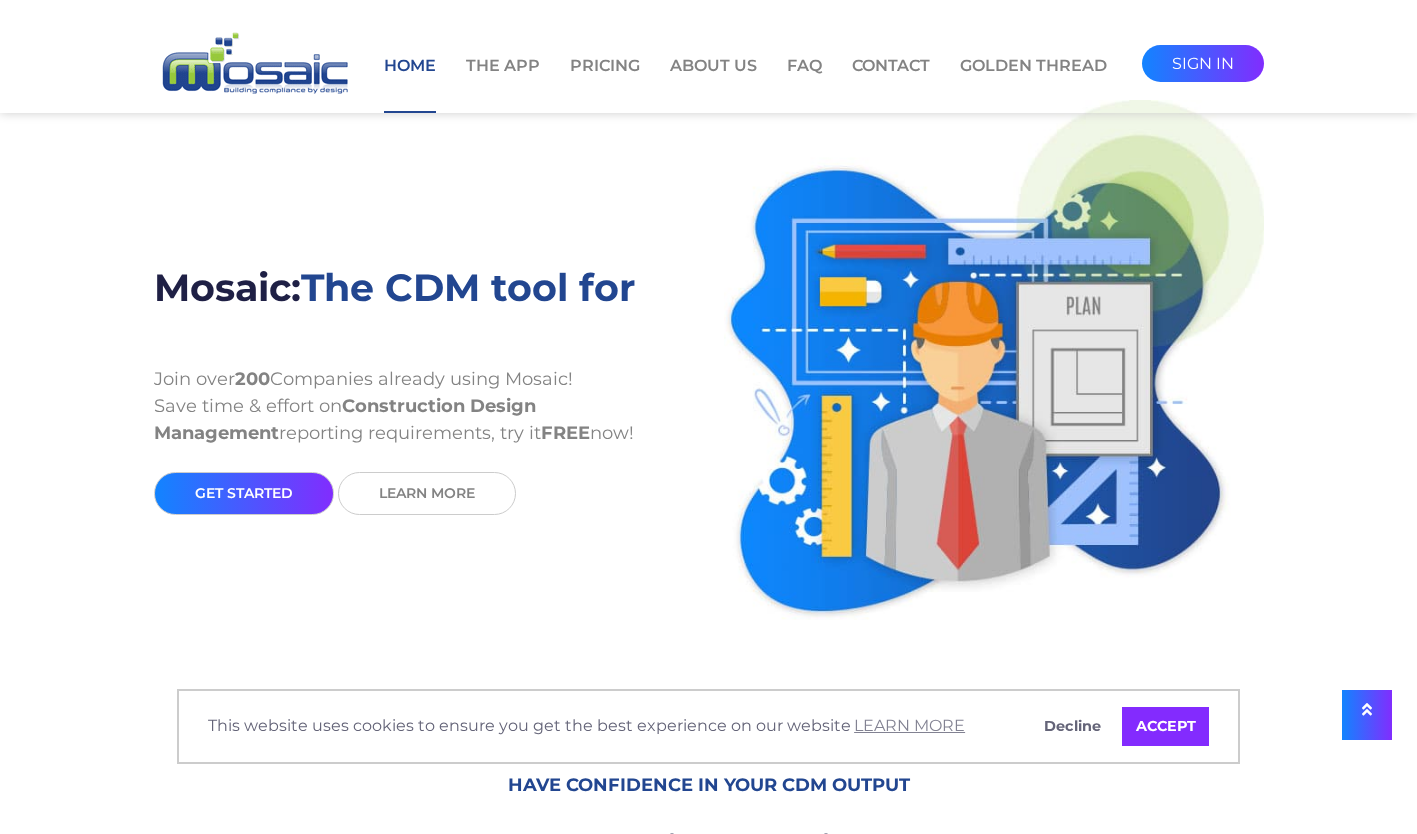 scroll, scrollTop: 0, scrollLeft: 0, axis: both 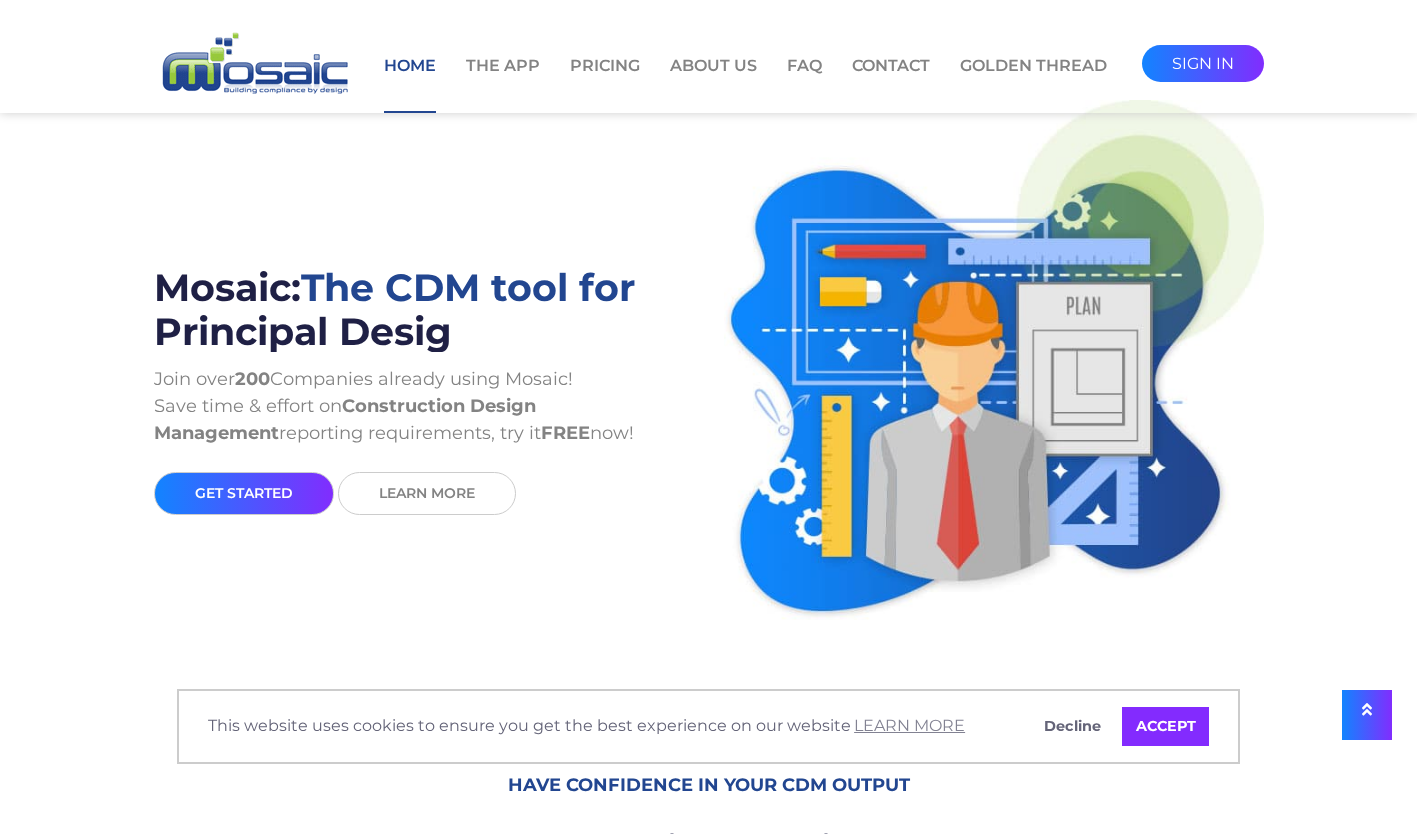 click on "sign in" at bounding box center (1203, 63) 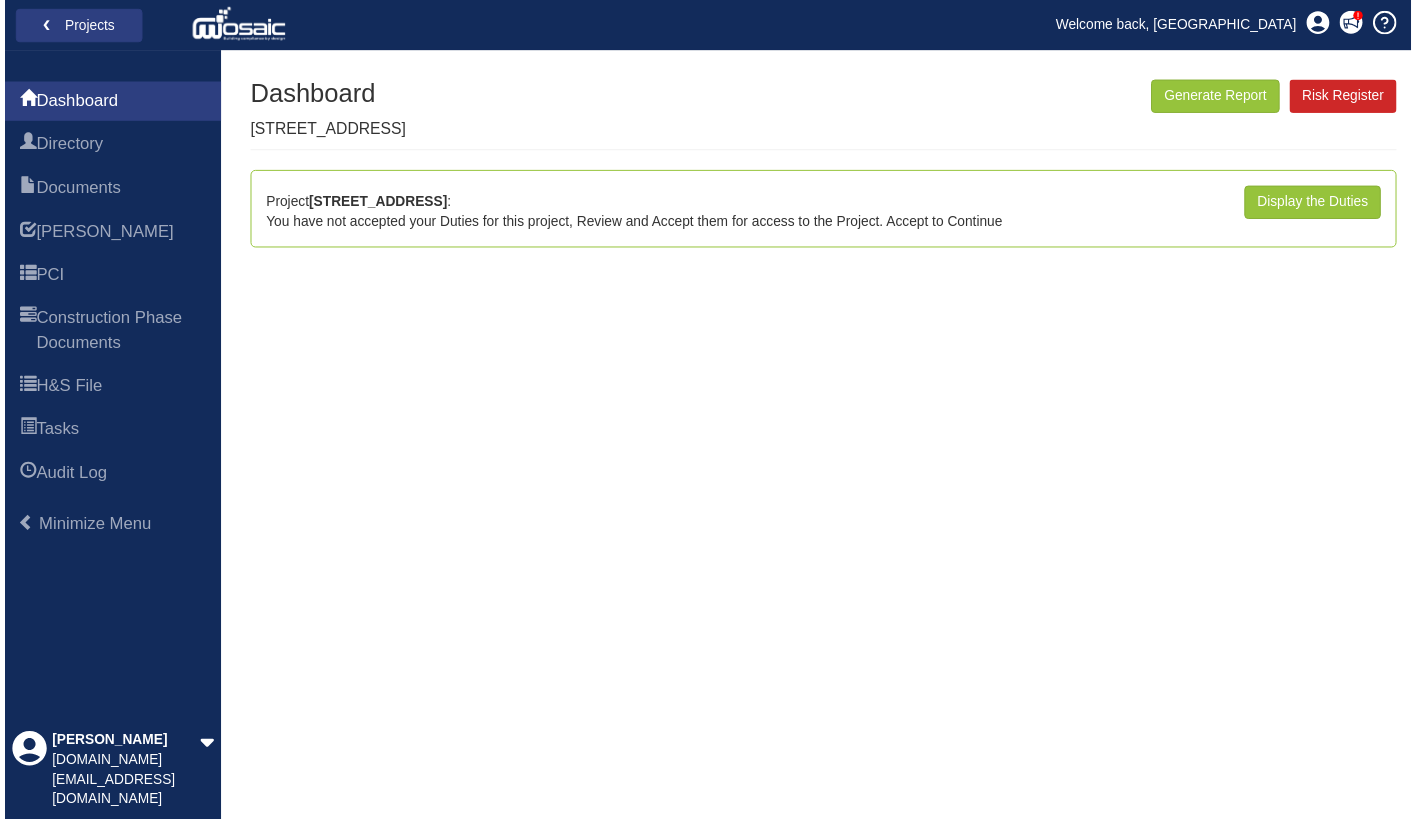 scroll, scrollTop: 0, scrollLeft: 0, axis: both 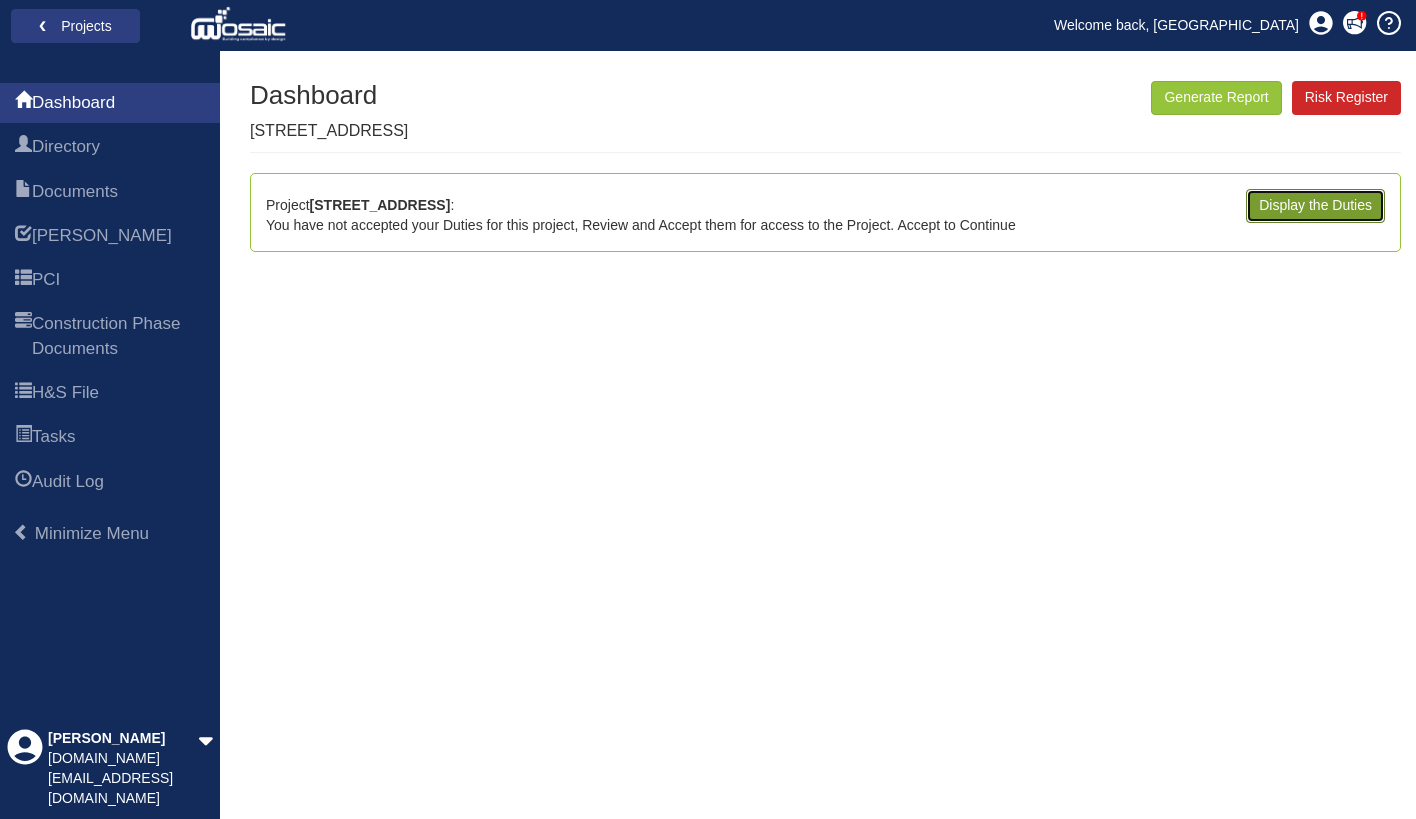 click on "Display the Duties" at bounding box center (1315, 206) 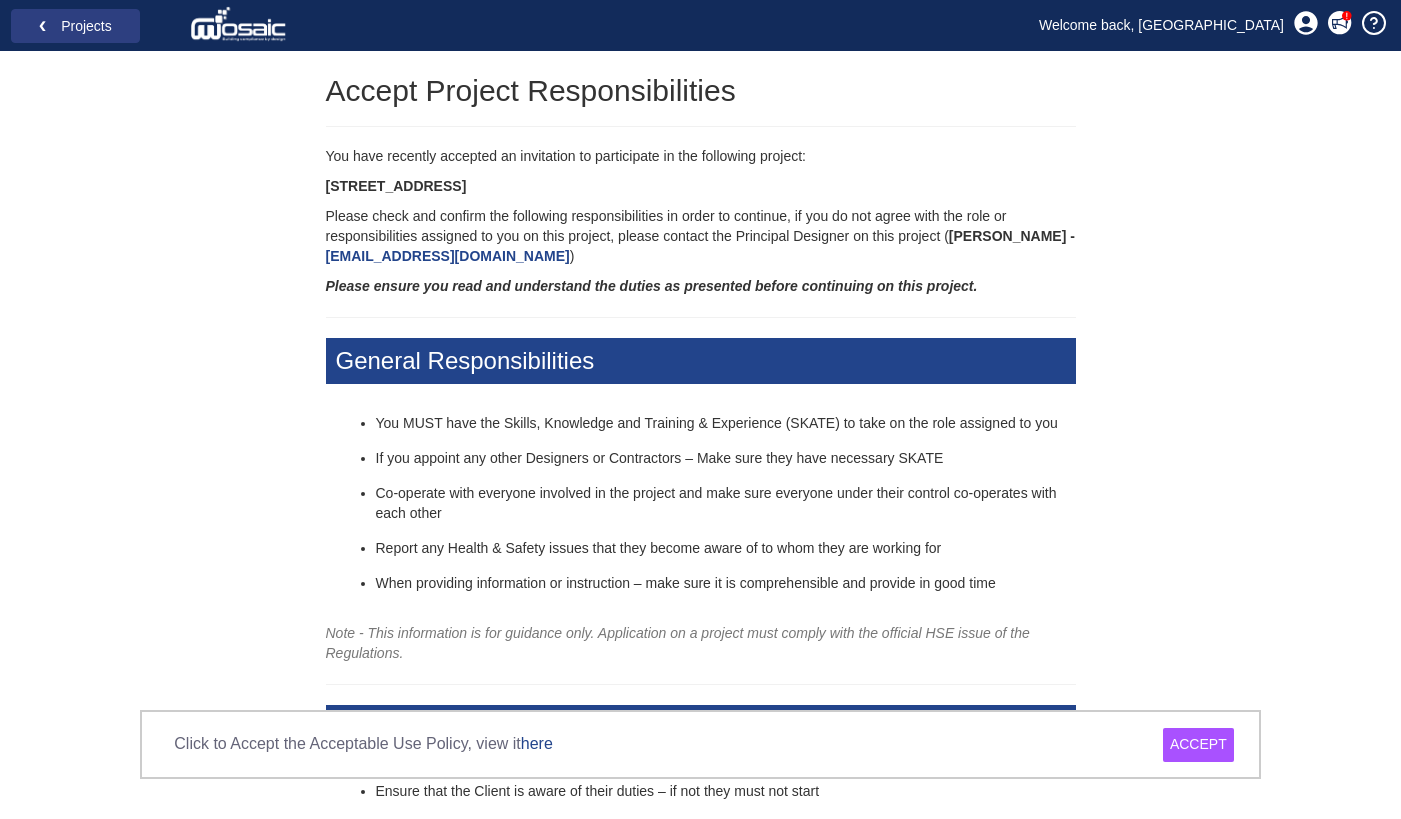 scroll, scrollTop: 0, scrollLeft: 0, axis: both 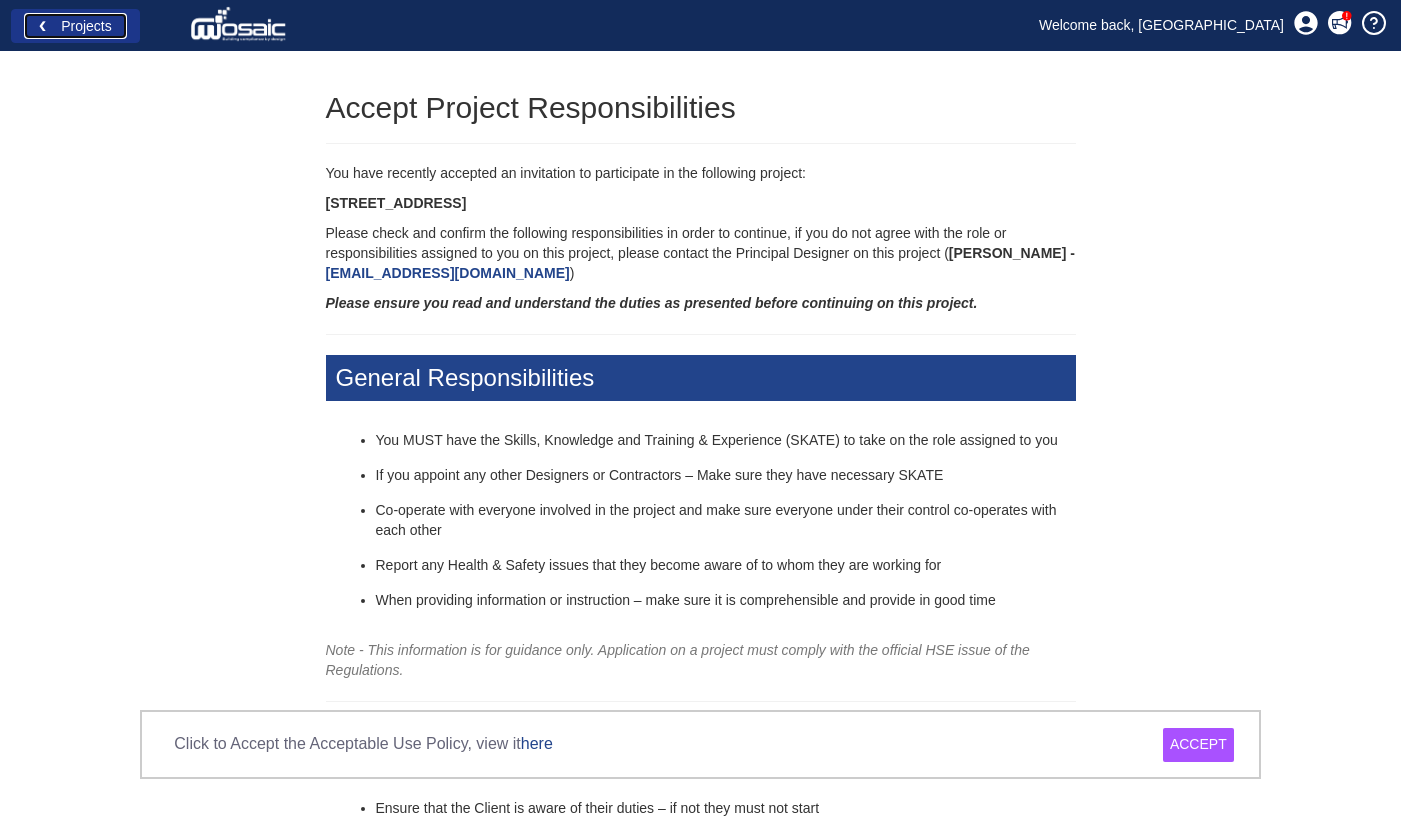 click on "❮    Projects" at bounding box center (75, 26) 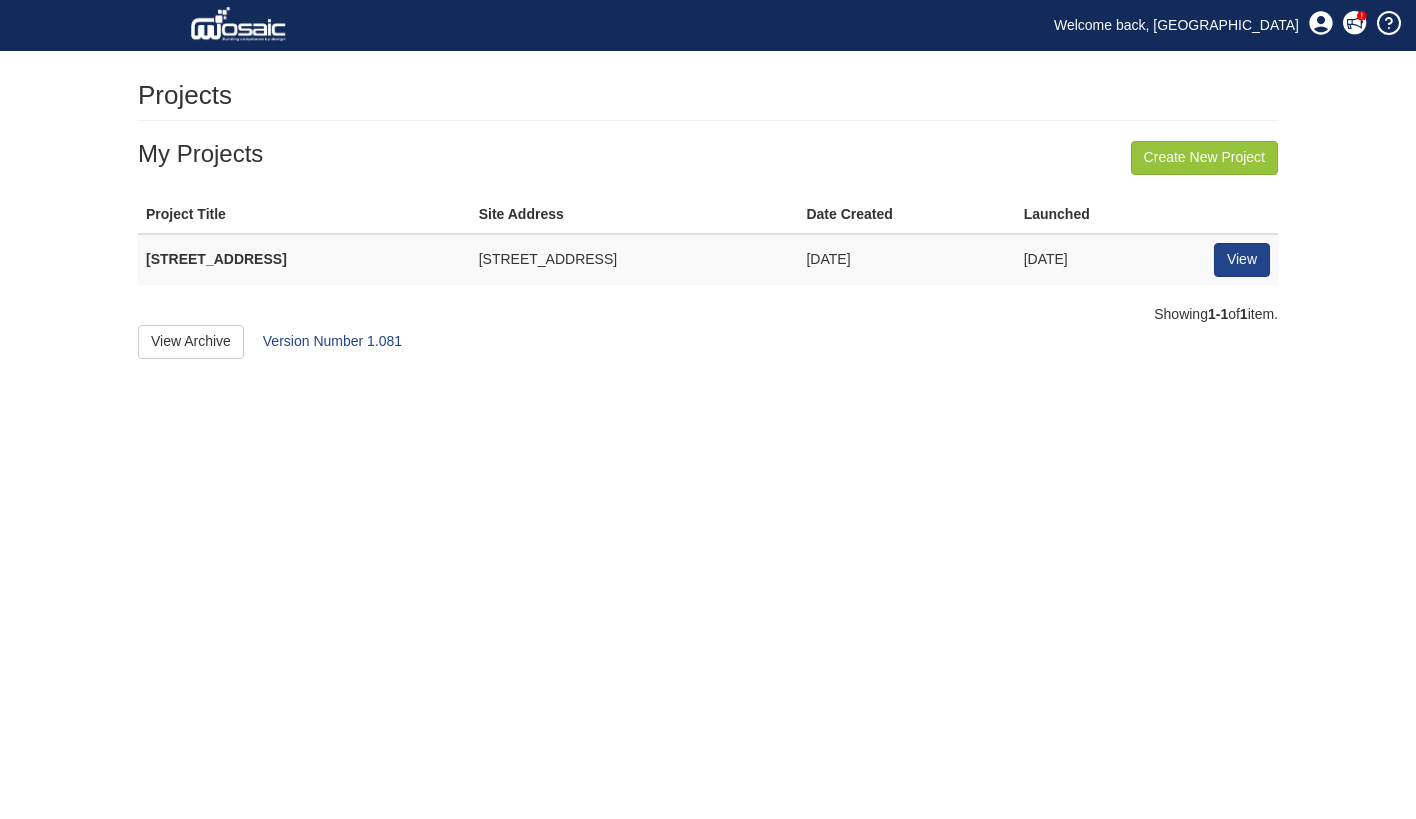 scroll, scrollTop: 0, scrollLeft: 0, axis: both 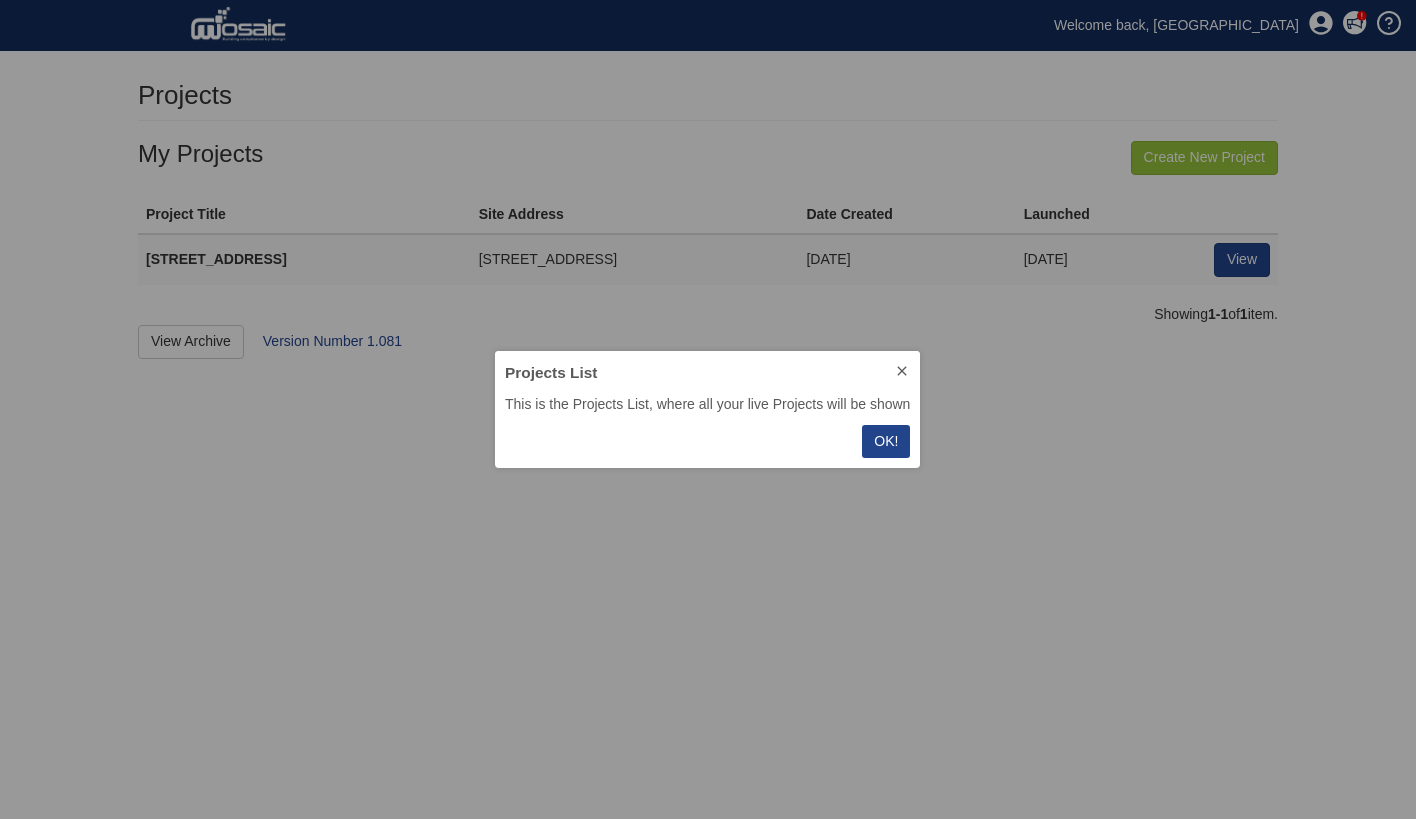 click on "OK!" at bounding box center (886, 441) 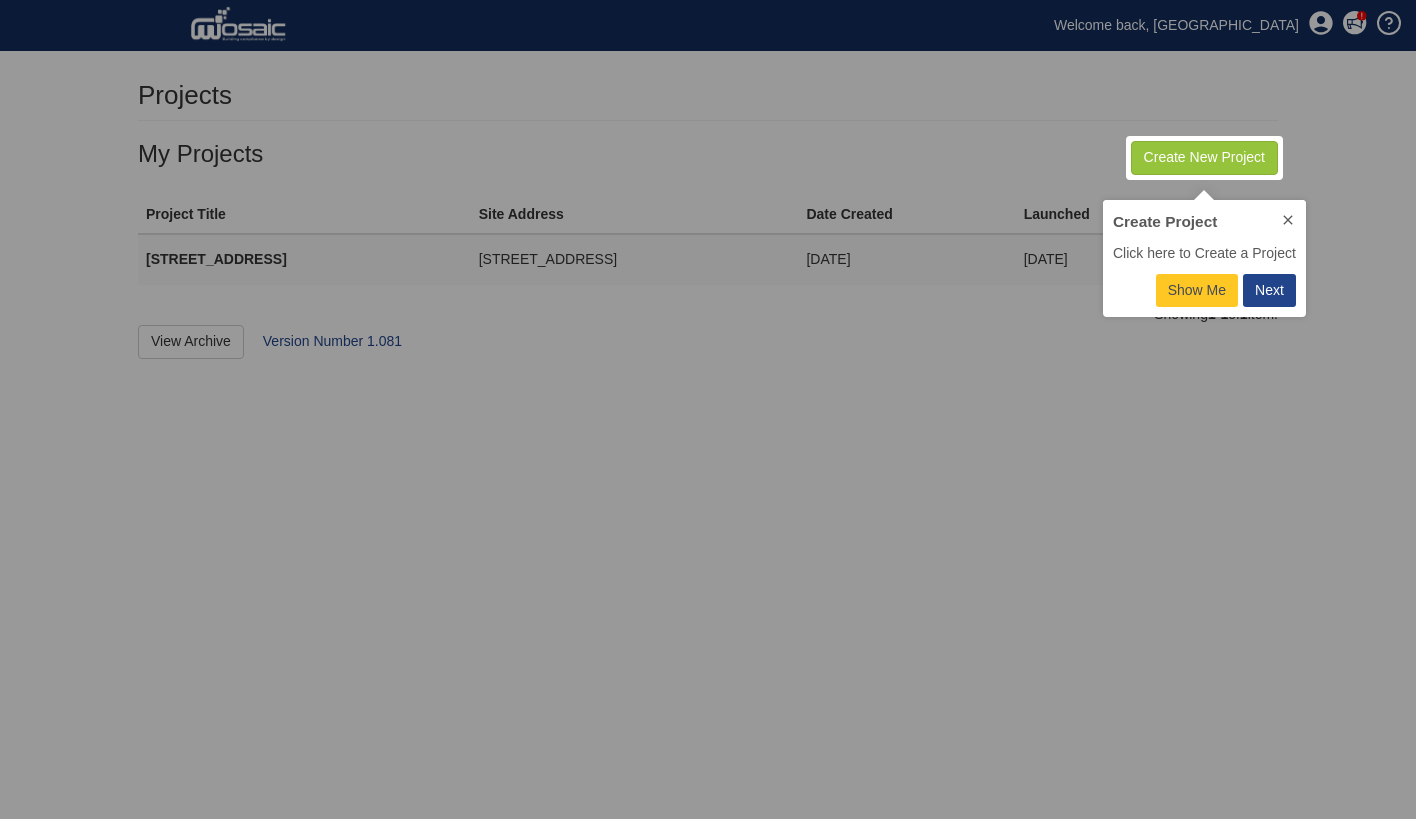 scroll, scrollTop: 16, scrollLeft: 16, axis: both 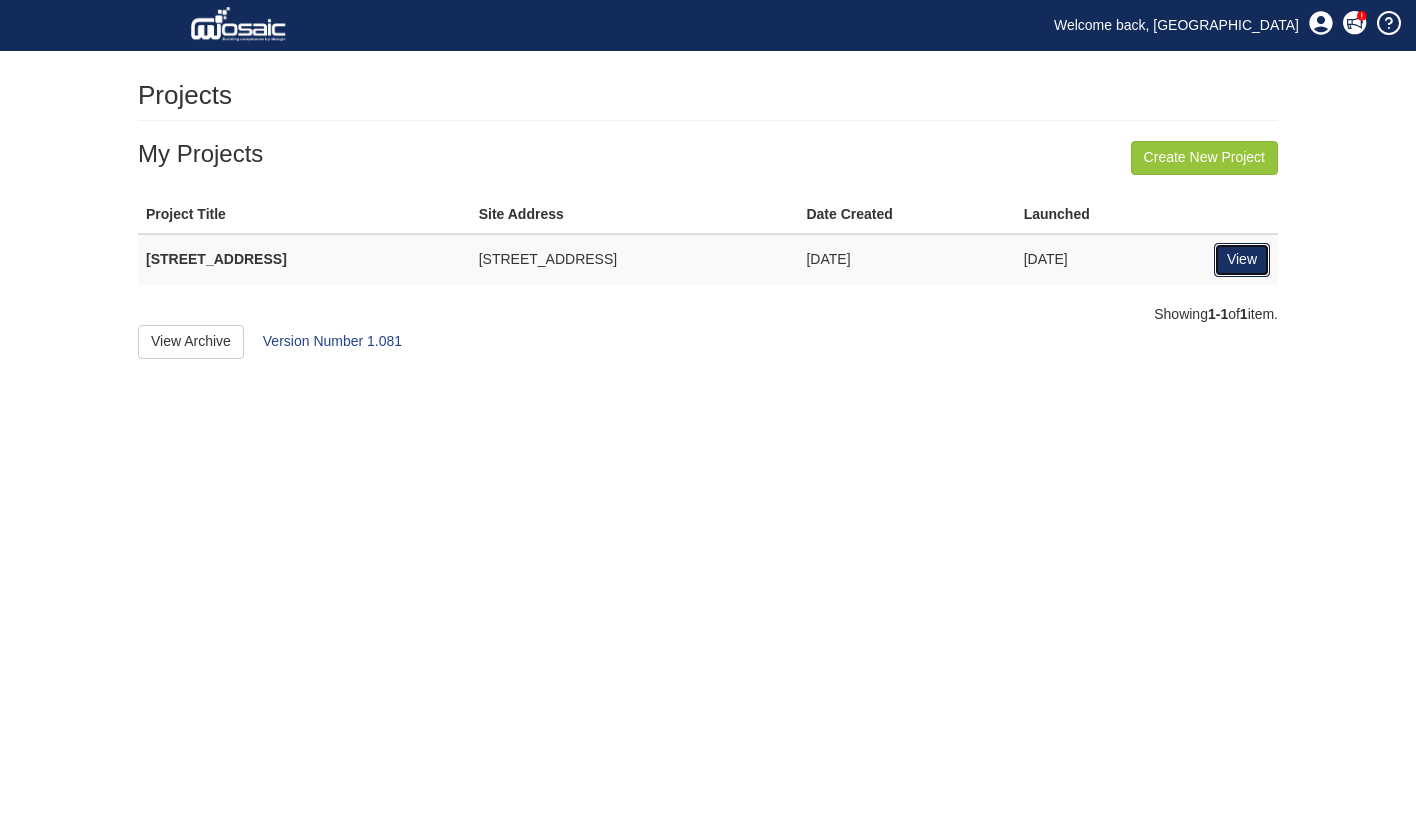 click on "View" at bounding box center [1242, 260] 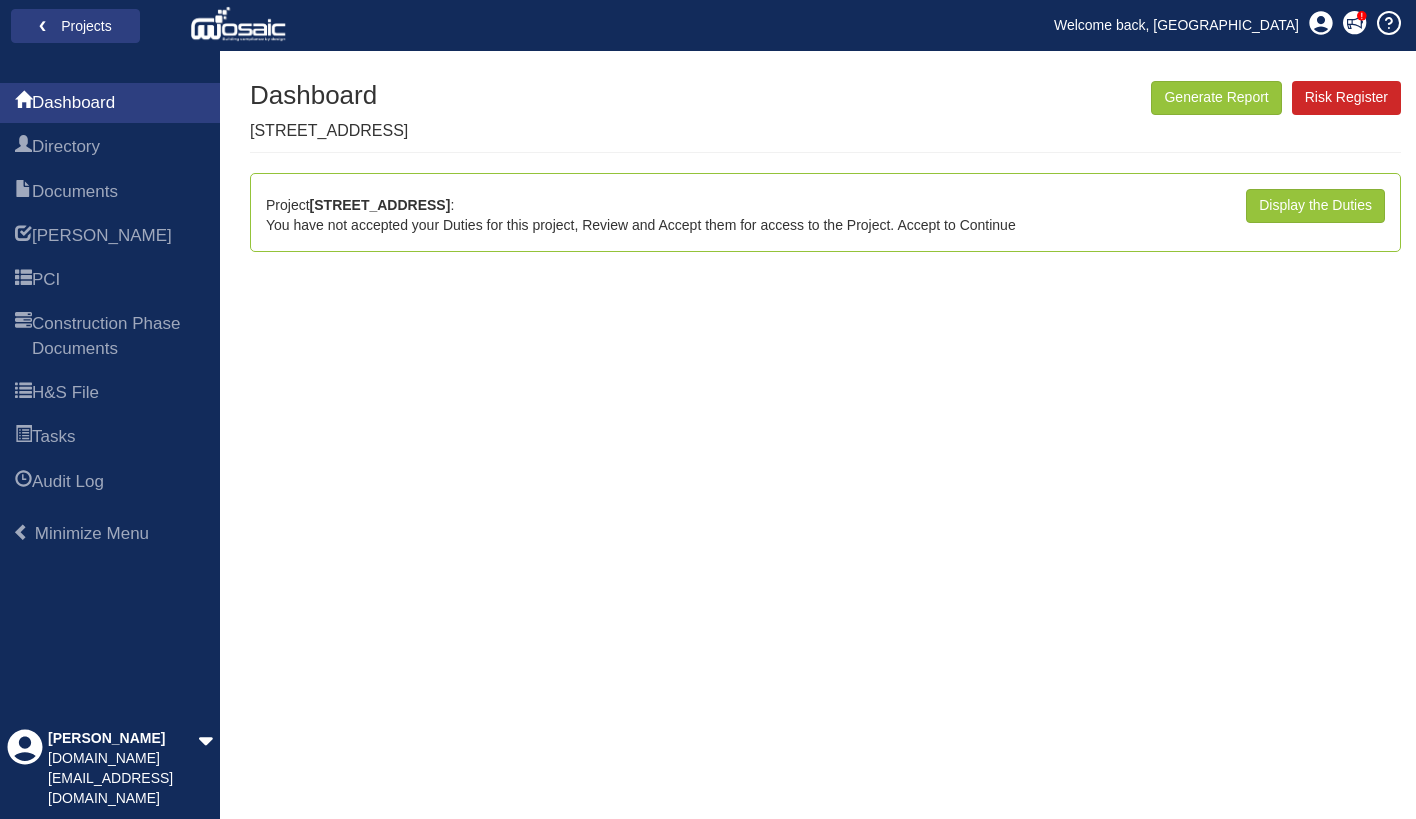 scroll, scrollTop: 0, scrollLeft: 0, axis: both 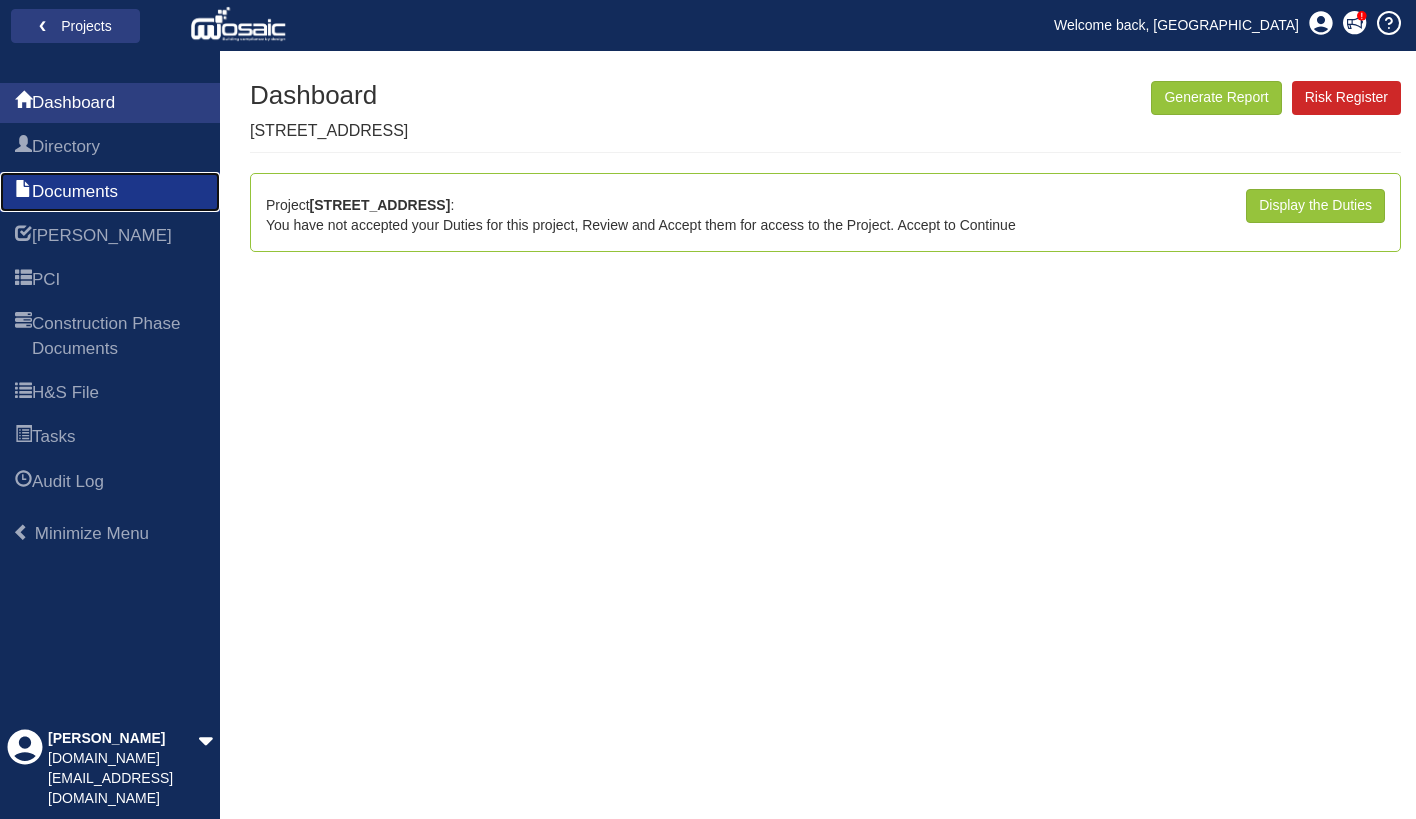click on "Documents" at bounding box center [75, 192] 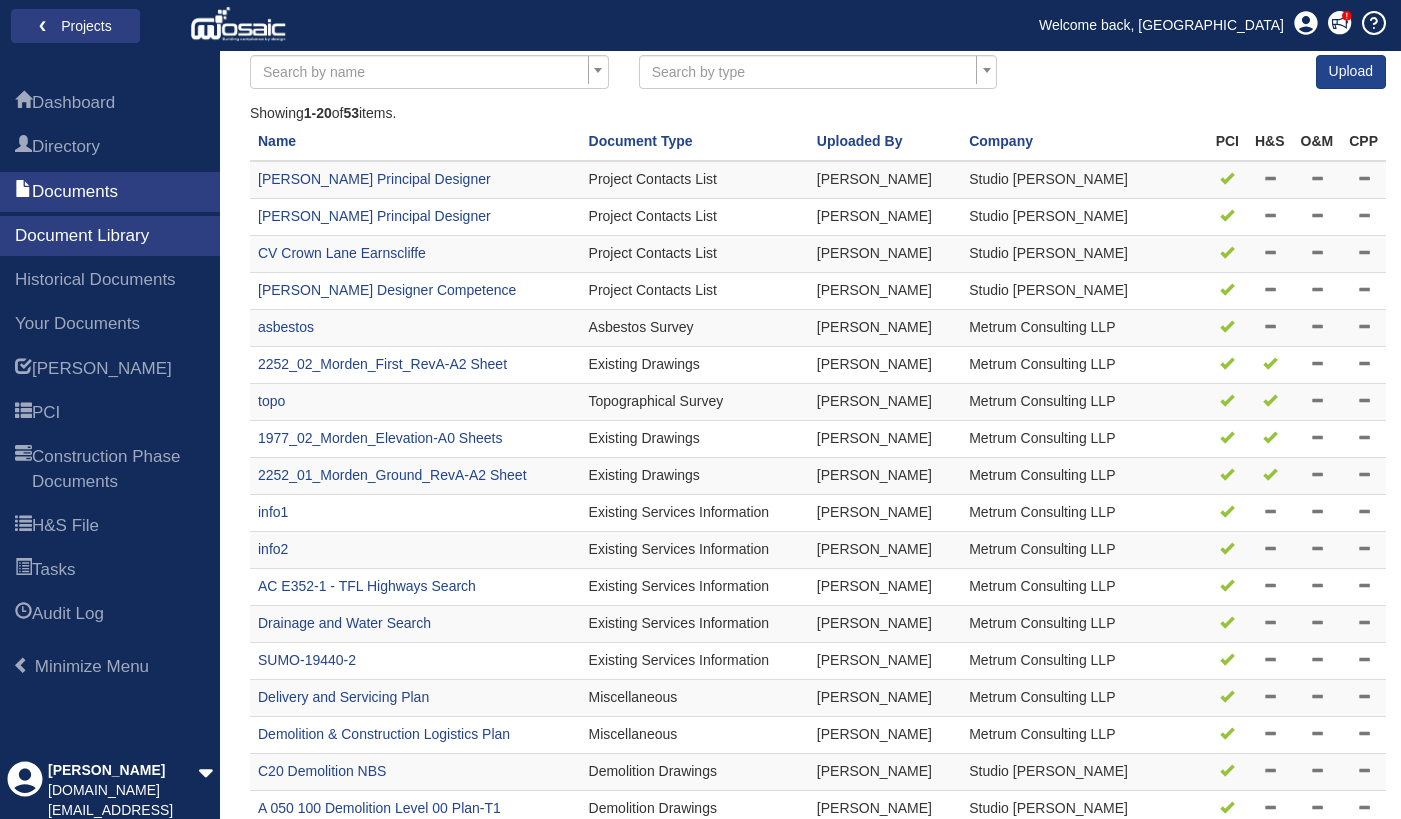 scroll, scrollTop: 392, scrollLeft: 0, axis: vertical 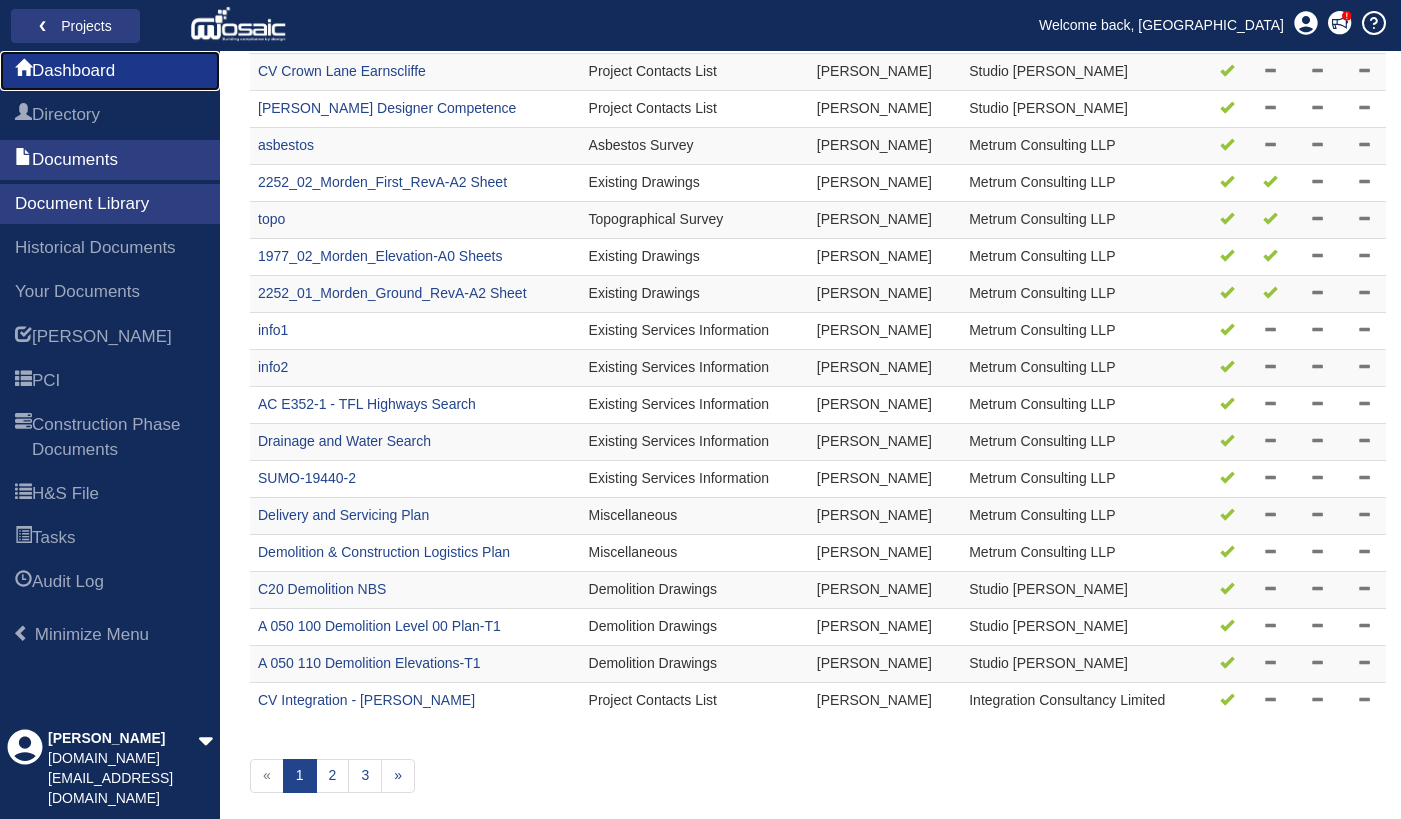 click on "Dashboard" at bounding box center [73, 71] 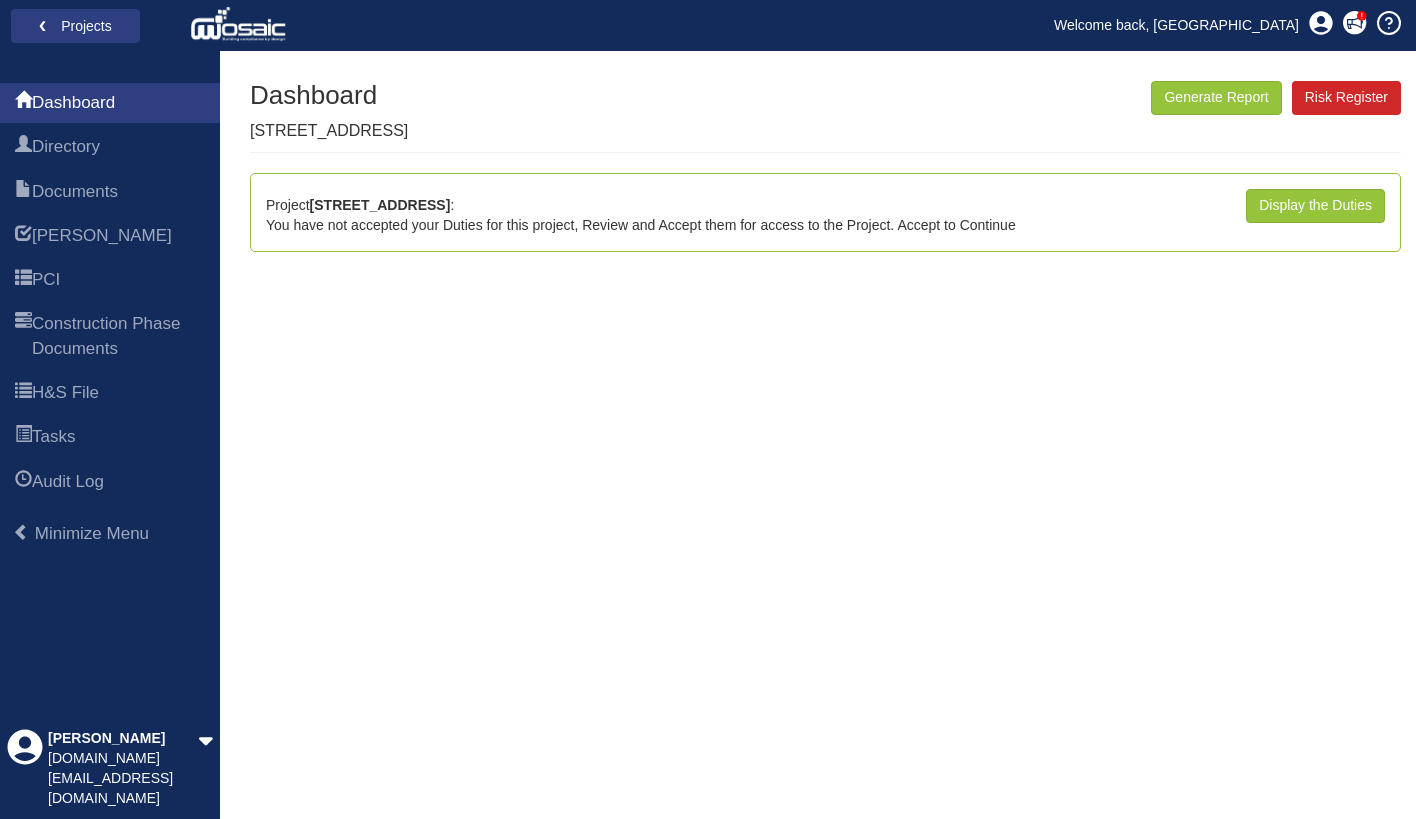 scroll, scrollTop: 0, scrollLeft: 0, axis: both 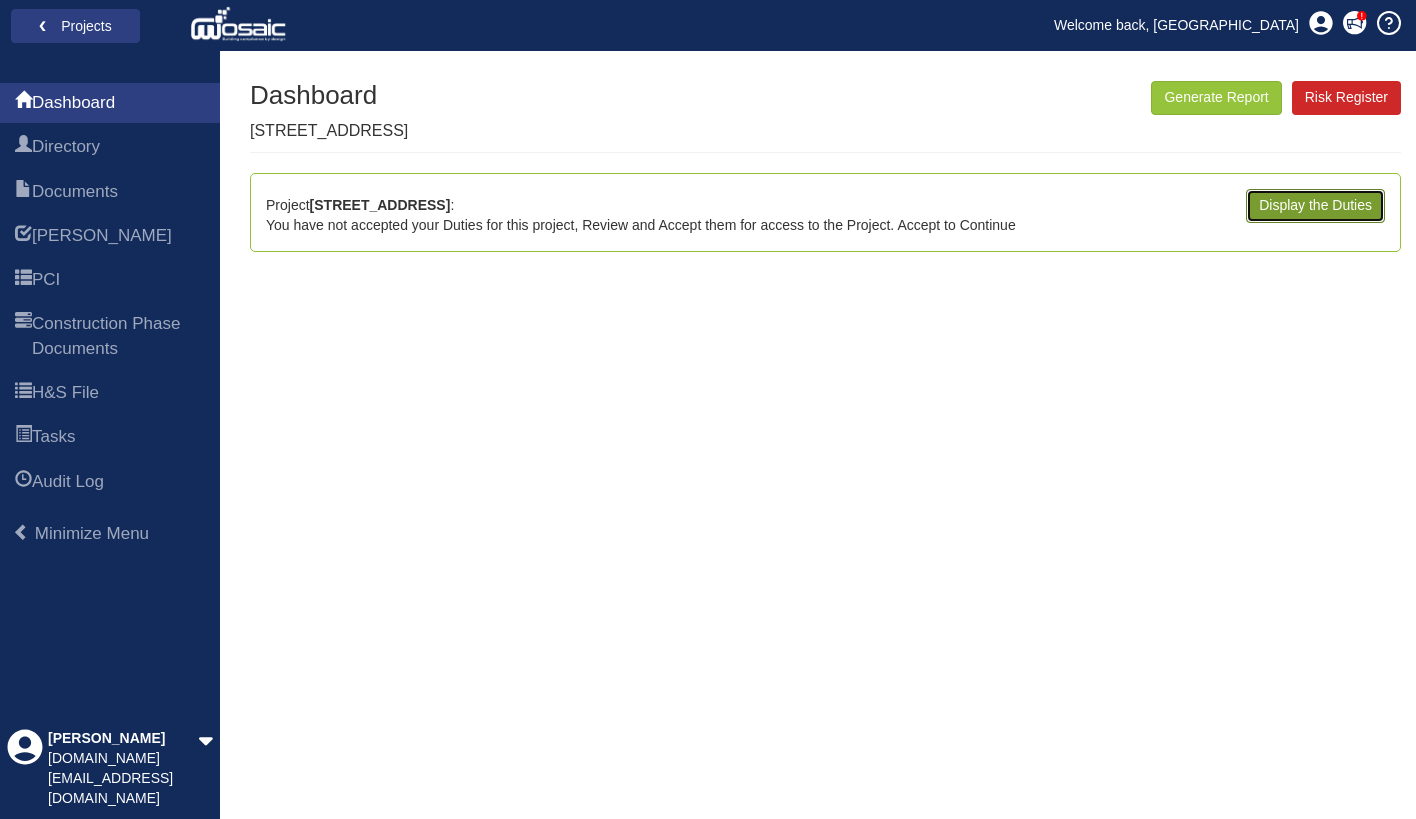 click on "Display the Duties" at bounding box center [1315, 206] 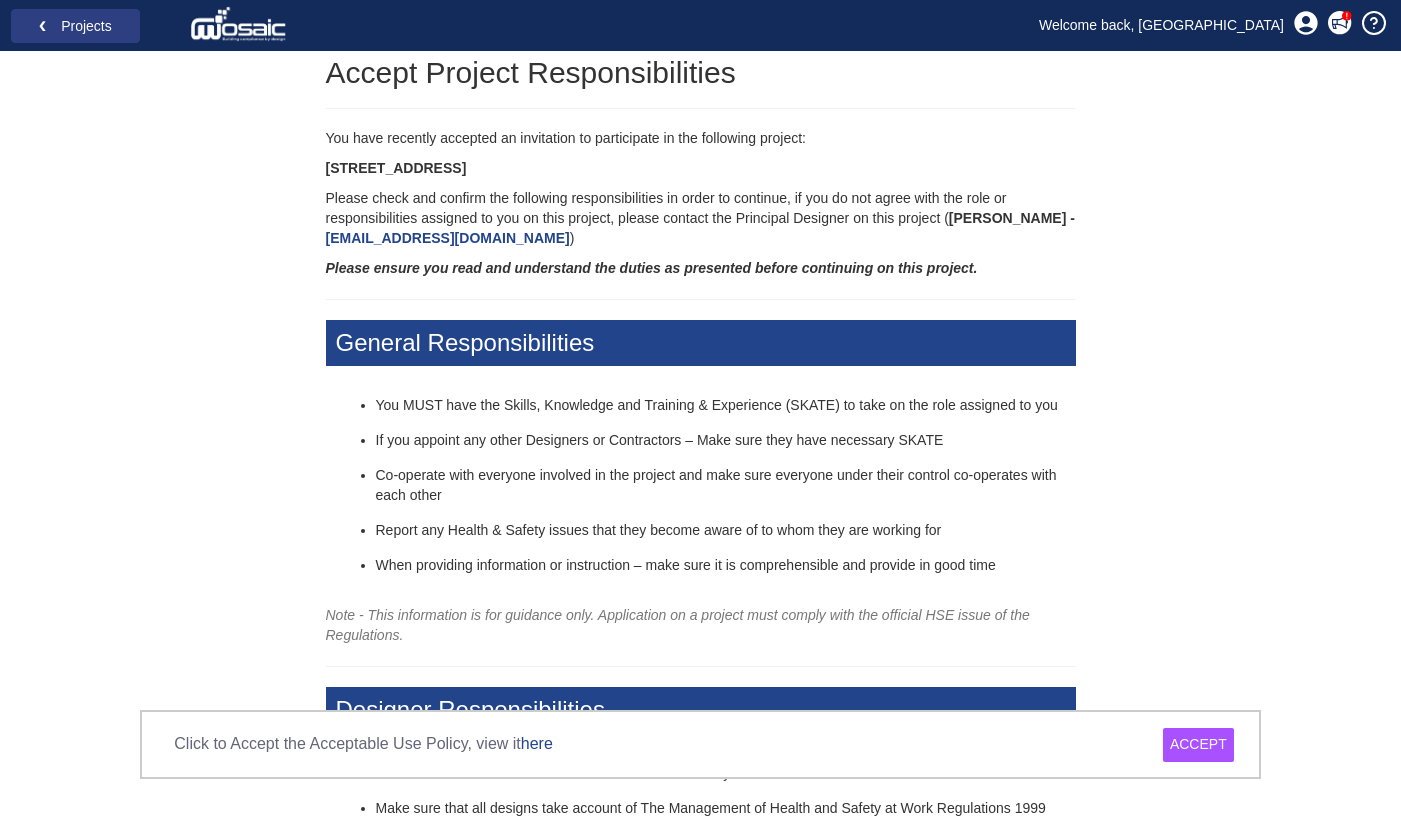 scroll, scrollTop: 0, scrollLeft: 0, axis: both 